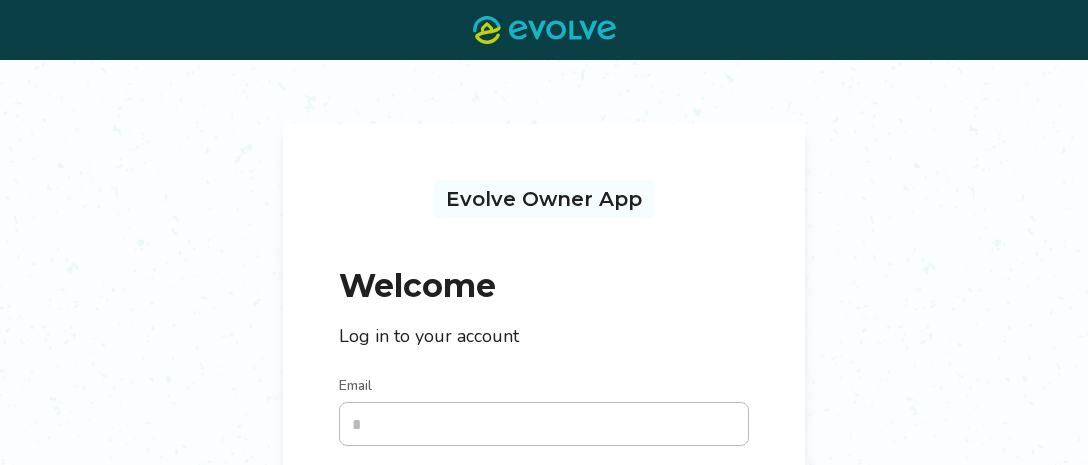 scroll, scrollTop: 0, scrollLeft: 0, axis: both 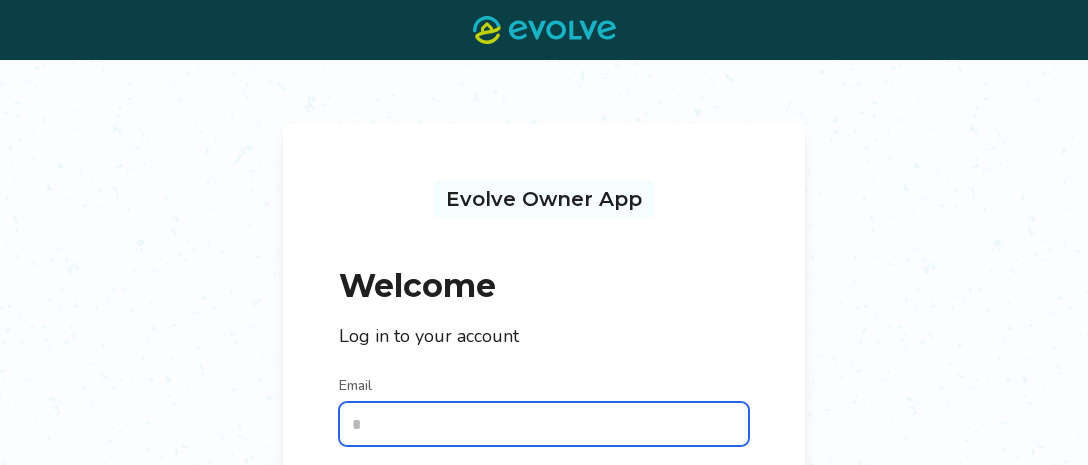 click on "Email" at bounding box center (544, 424) 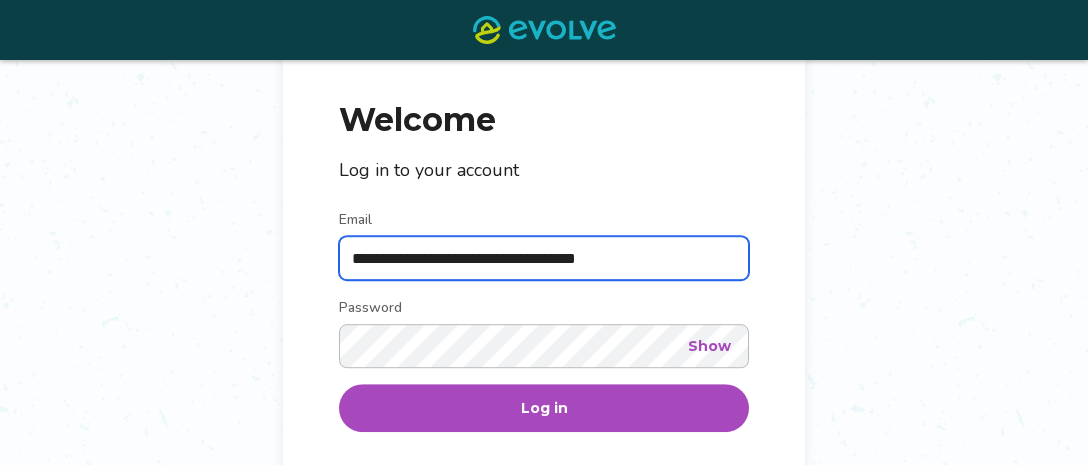 scroll, scrollTop: 210, scrollLeft: 0, axis: vertical 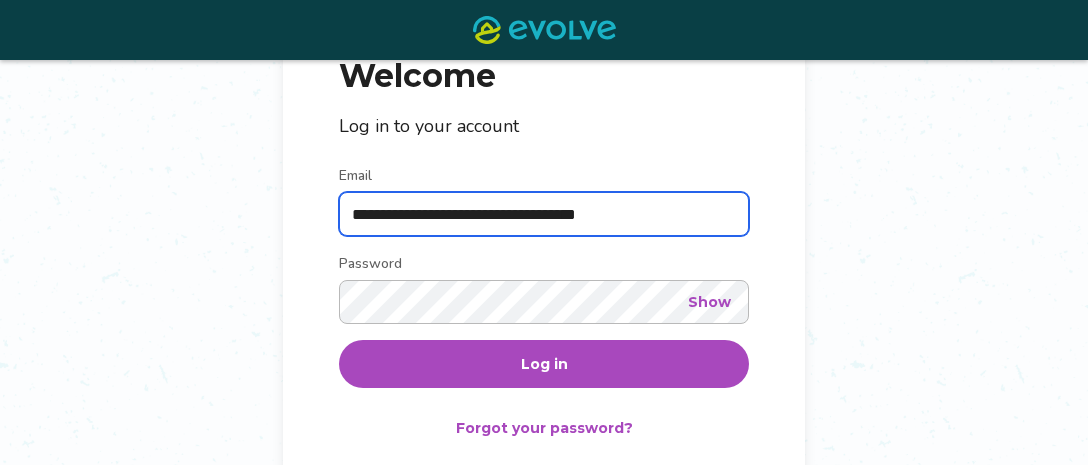 type on "**********" 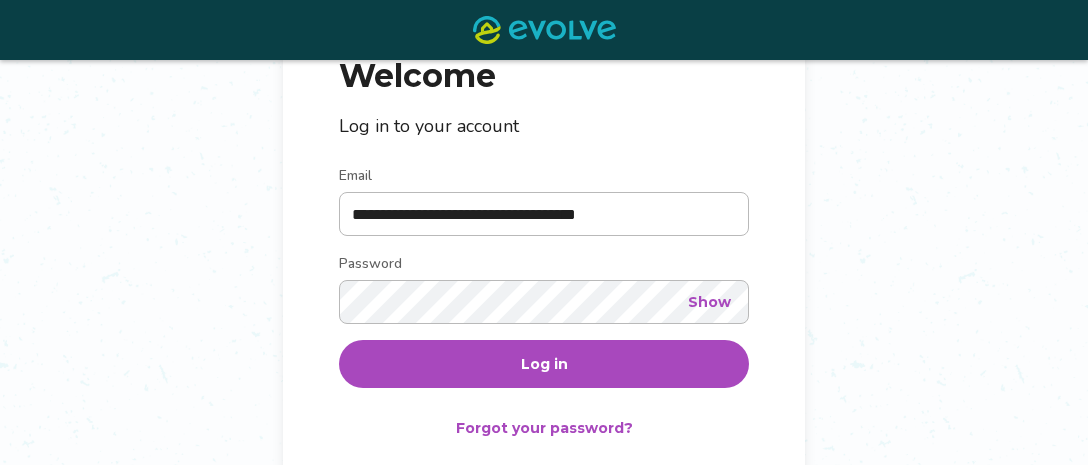 click on "Log in" at bounding box center (544, 364) 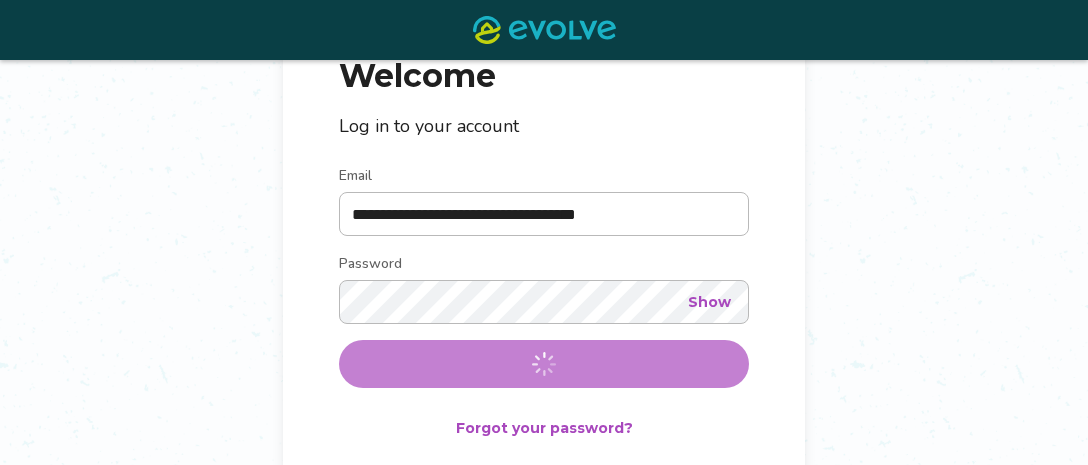 scroll, scrollTop: 0, scrollLeft: 0, axis: both 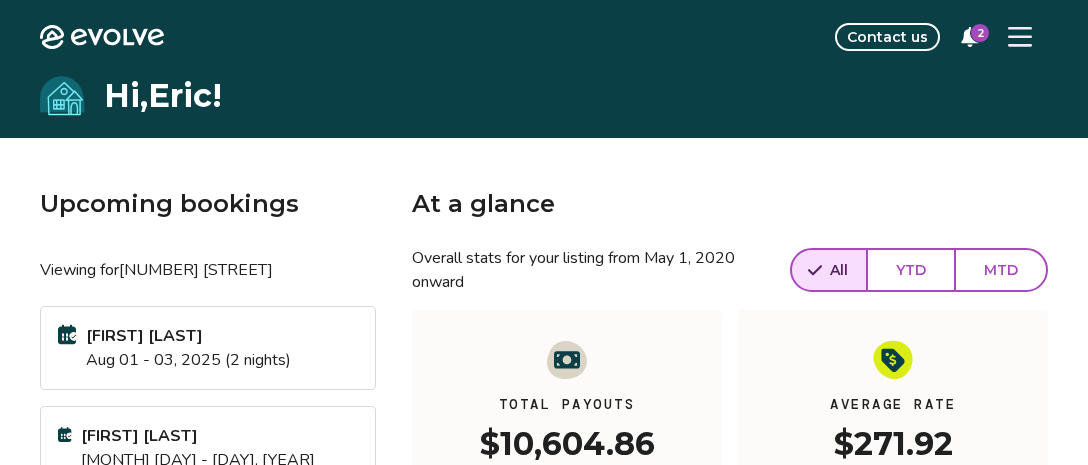 click 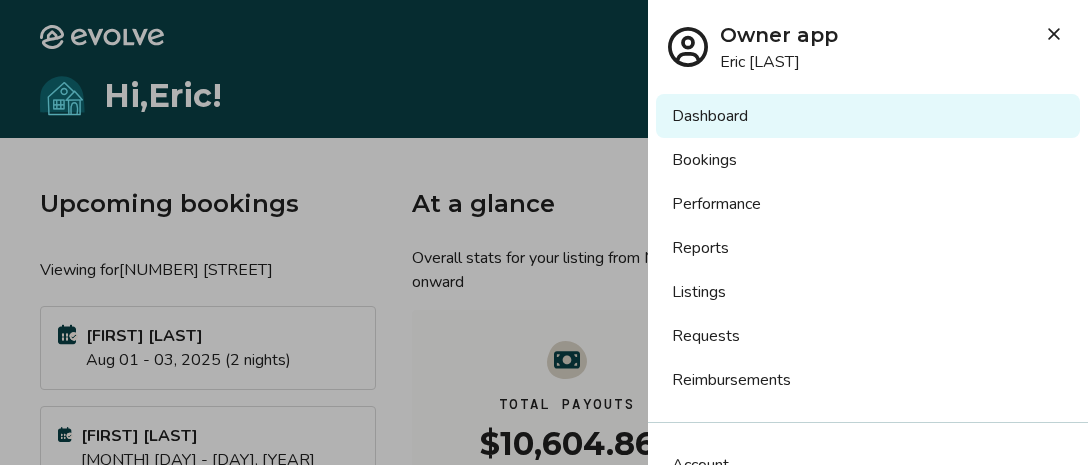 click on "Reports" at bounding box center [868, 248] 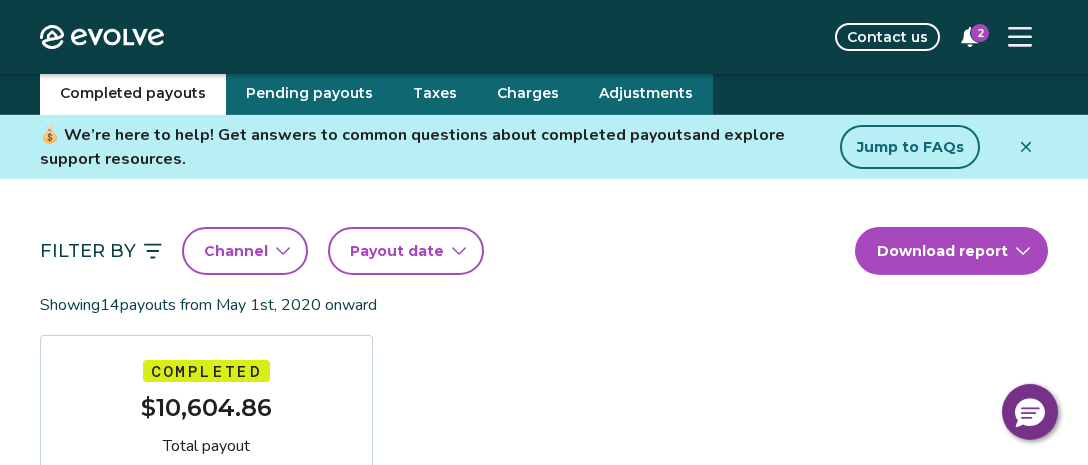 scroll, scrollTop: 0, scrollLeft: 0, axis: both 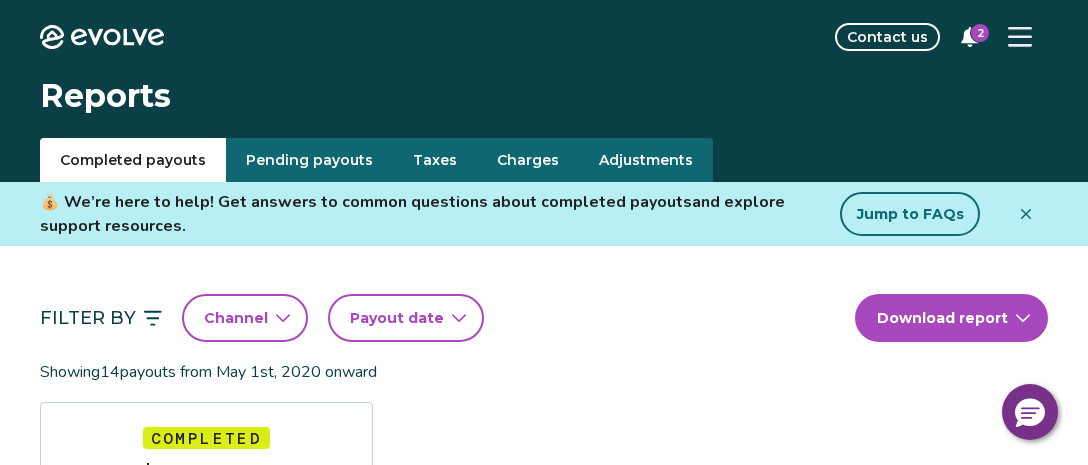 click 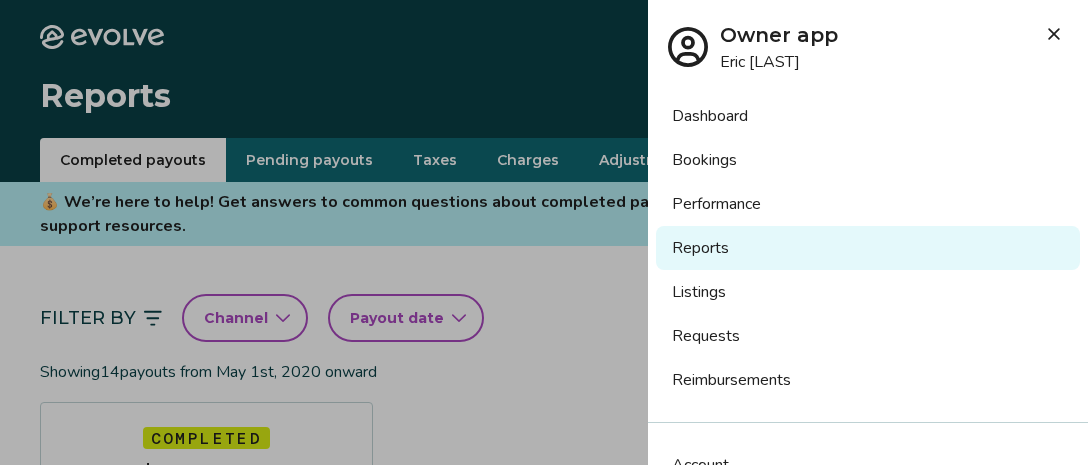 click on "Dashboard" at bounding box center [868, 116] 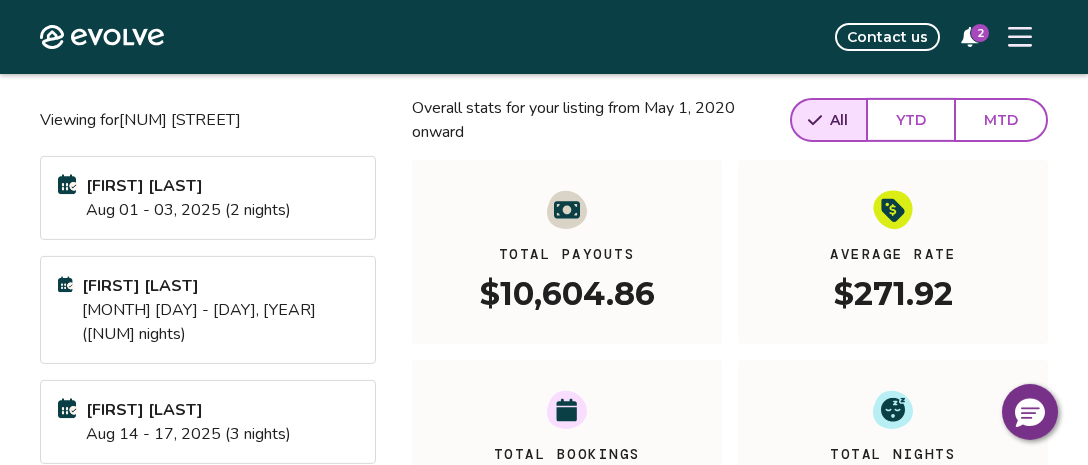 scroll, scrollTop: 147, scrollLeft: 0, axis: vertical 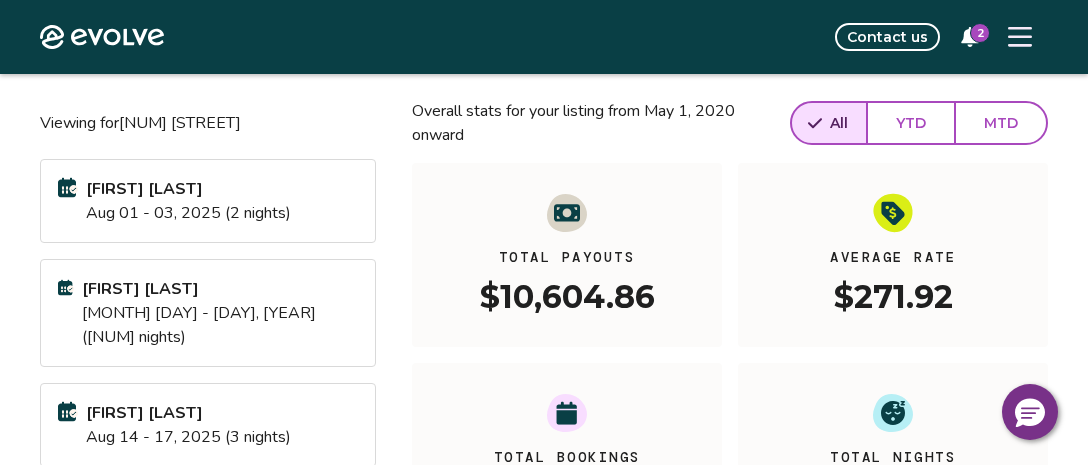 click at bounding box center [1020, 37] 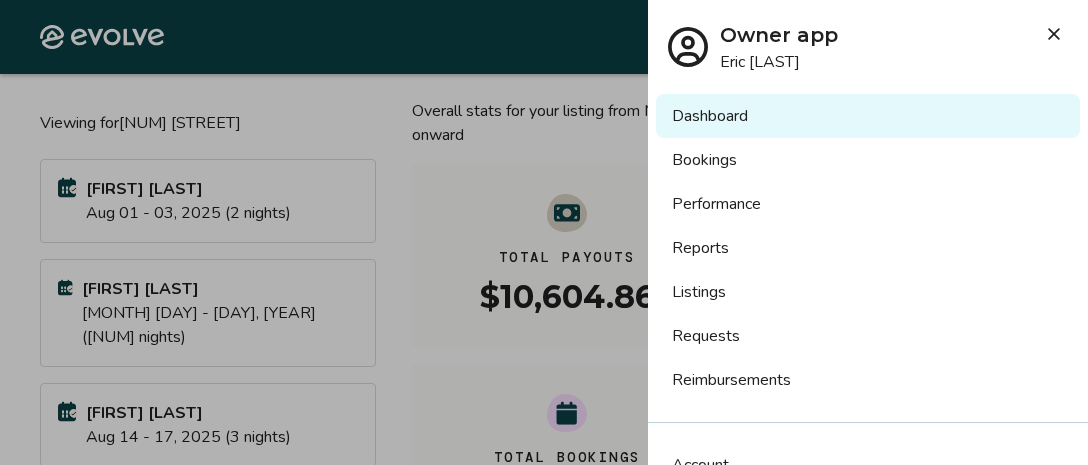 click on "Bookings" at bounding box center [868, 160] 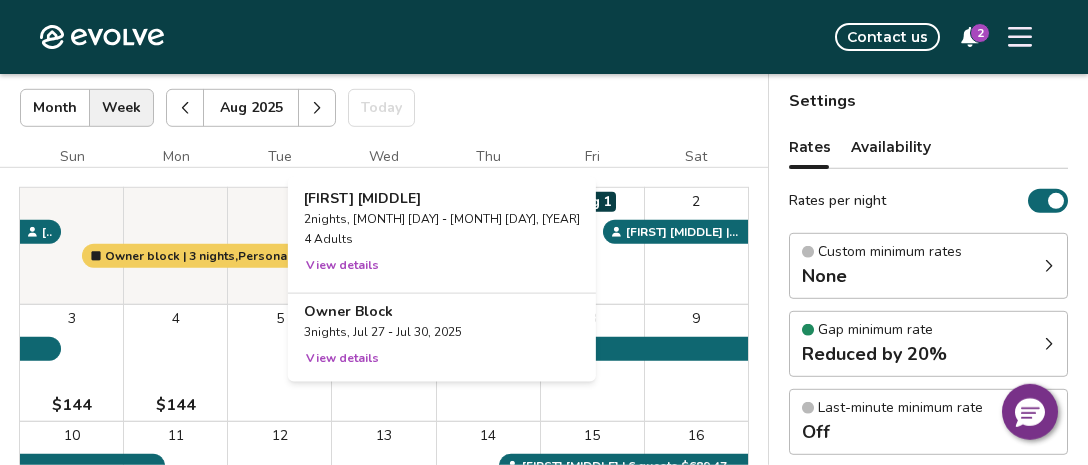 scroll, scrollTop: 105, scrollLeft: 0, axis: vertical 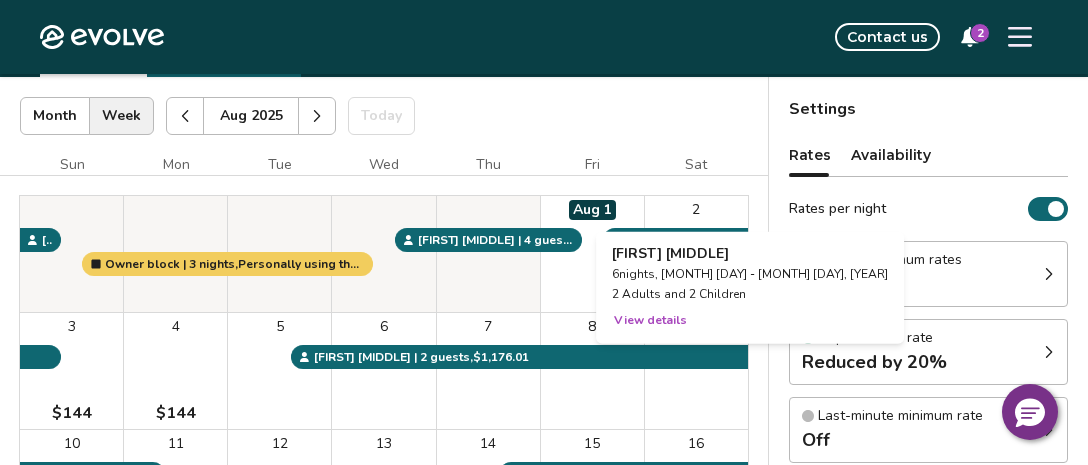 click on "View details" at bounding box center [650, 320] 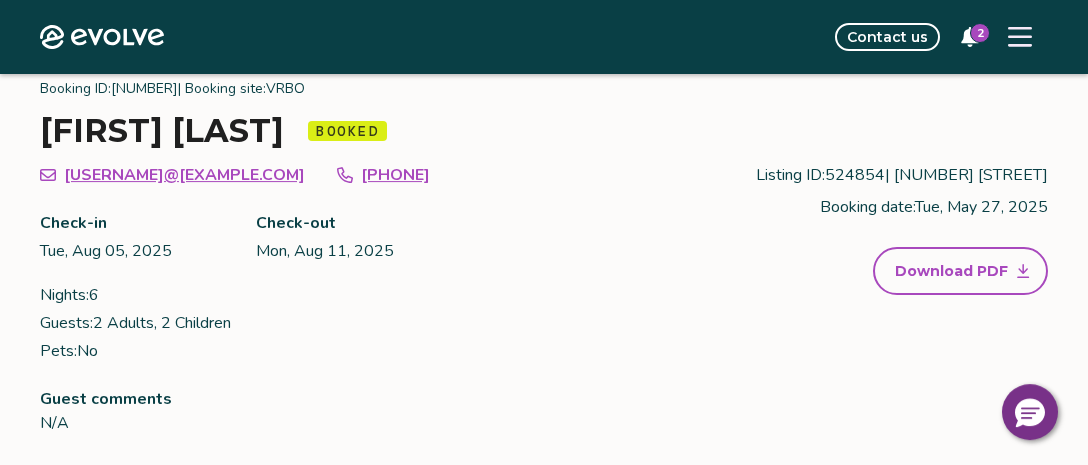 scroll, scrollTop: 105, scrollLeft: 0, axis: vertical 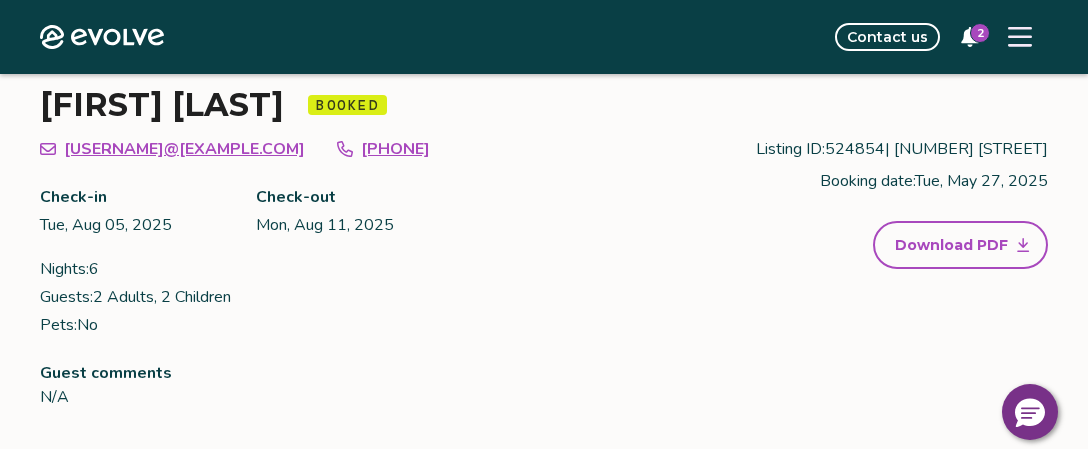 click 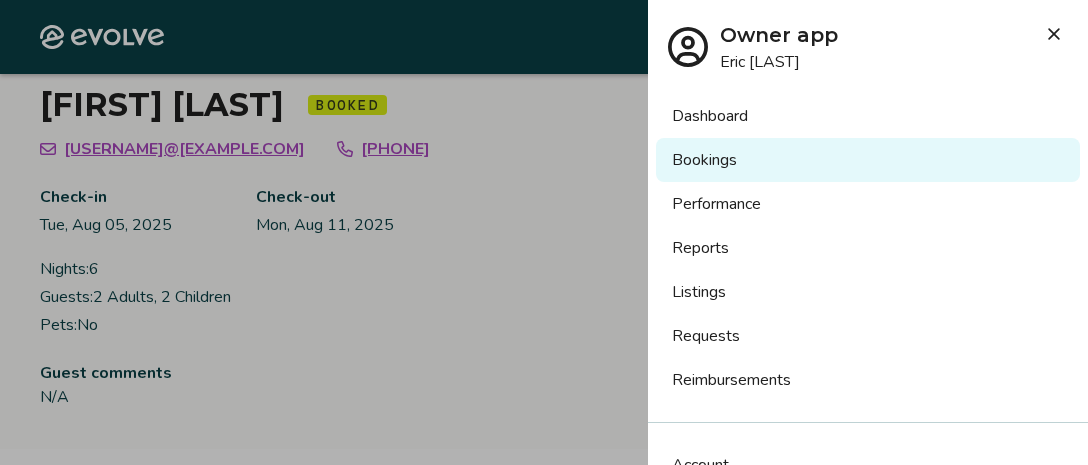 click on "Bookings" at bounding box center [868, 160] 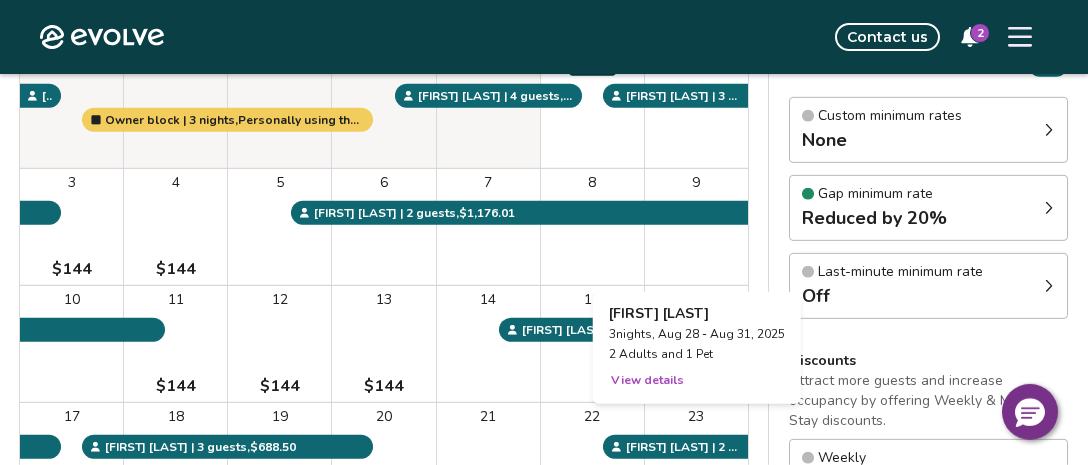 scroll, scrollTop: 210, scrollLeft: 0, axis: vertical 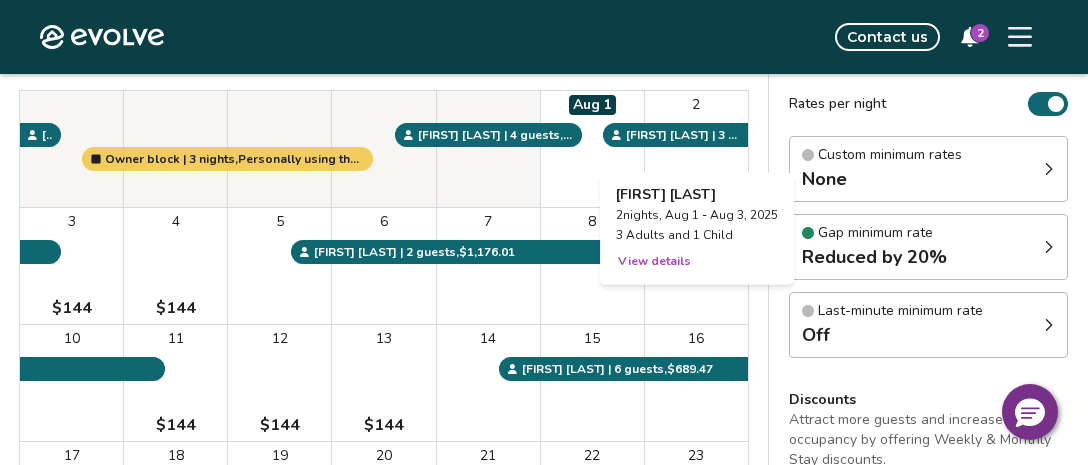 click on "2" at bounding box center (696, 149) 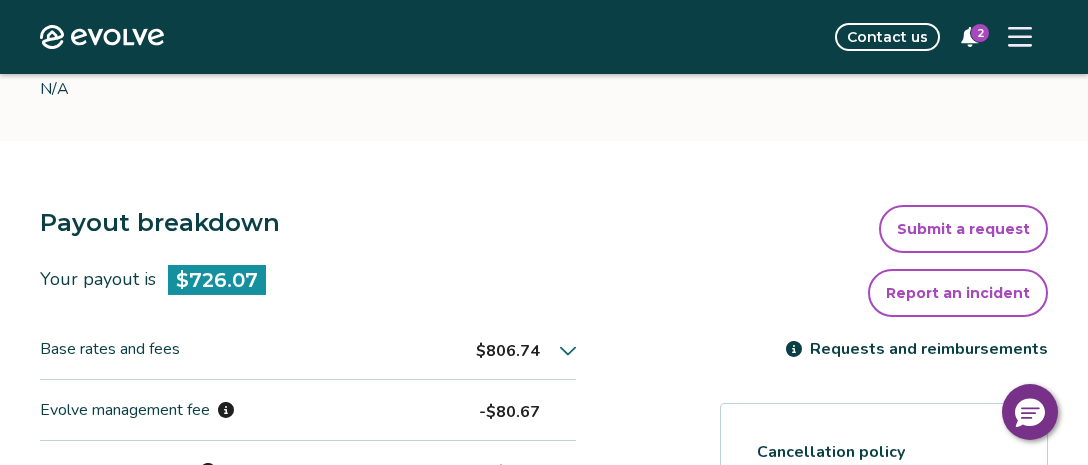 scroll, scrollTop: 421, scrollLeft: 0, axis: vertical 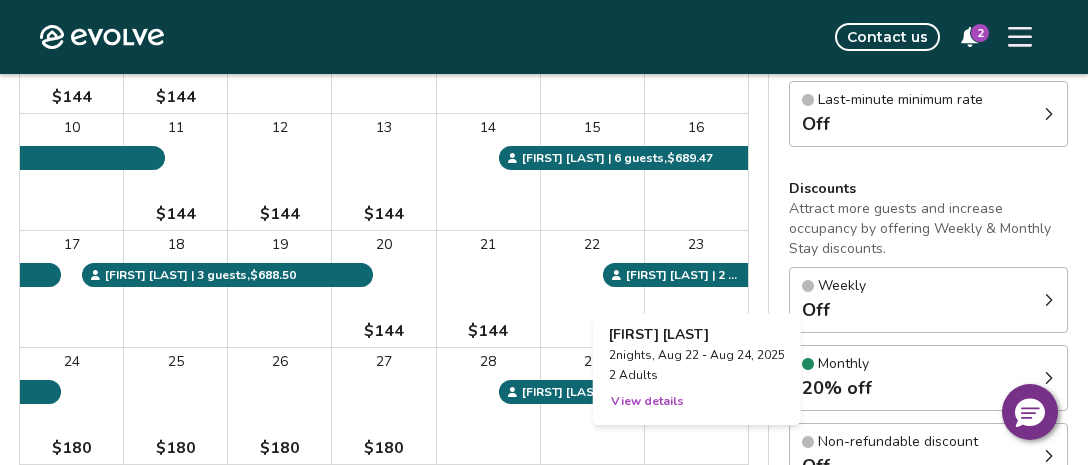 click on "23" at bounding box center (696, 289) 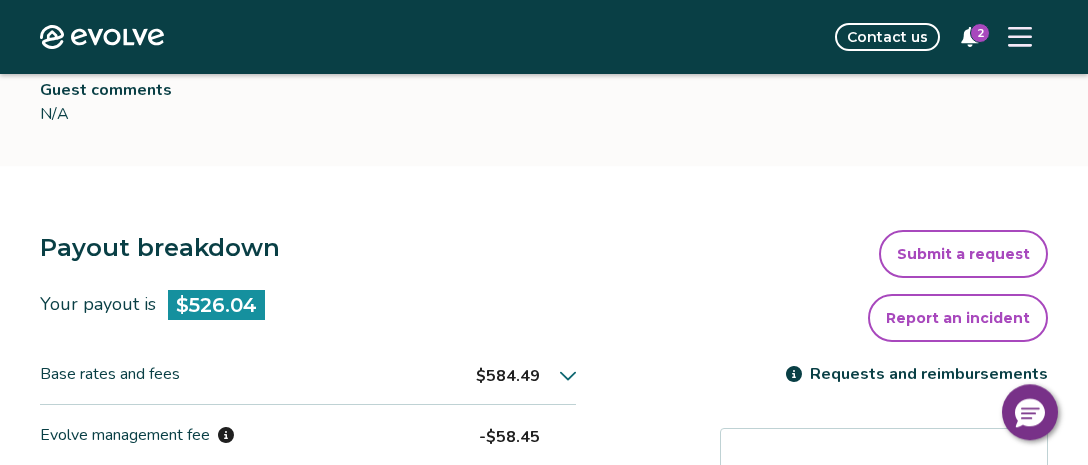 scroll, scrollTop: 421, scrollLeft: 0, axis: vertical 